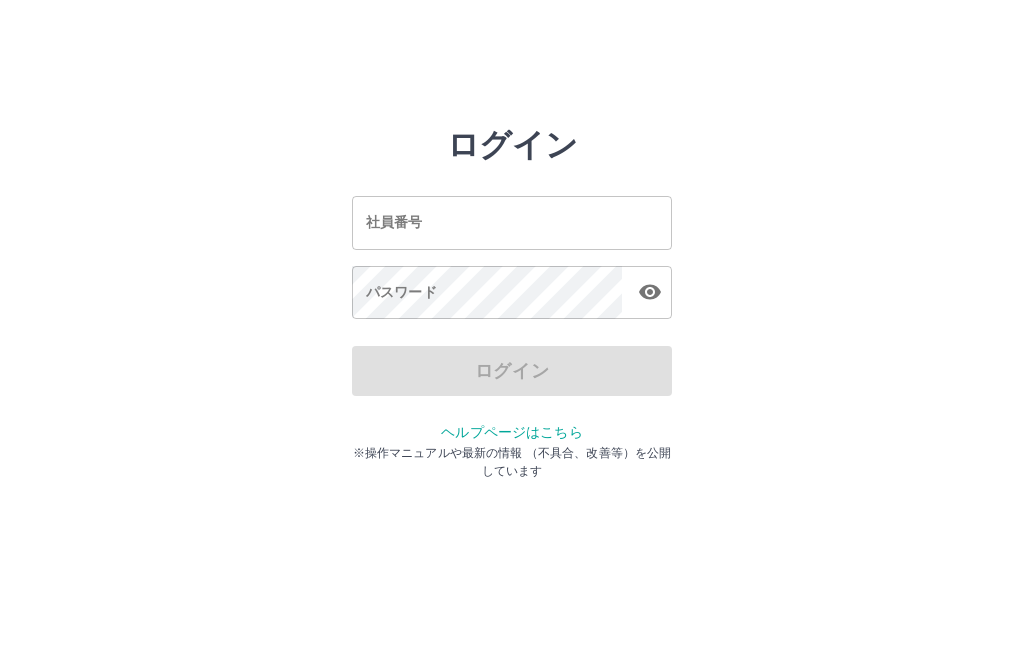 scroll, scrollTop: 0, scrollLeft: 0, axis: both 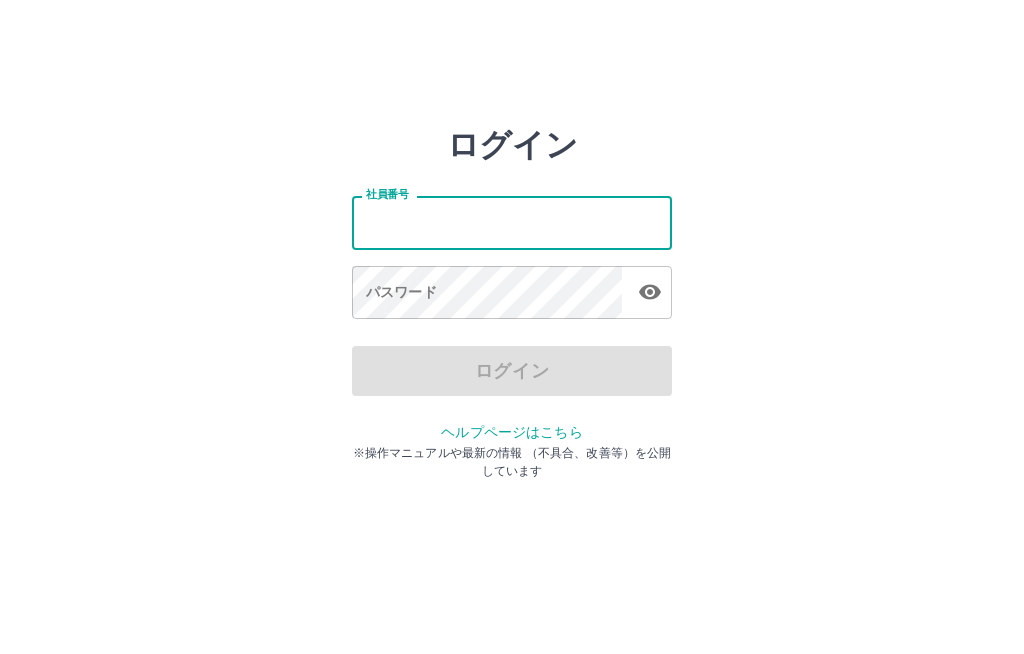 click on "社員番号" at bounding box center (512, 222) 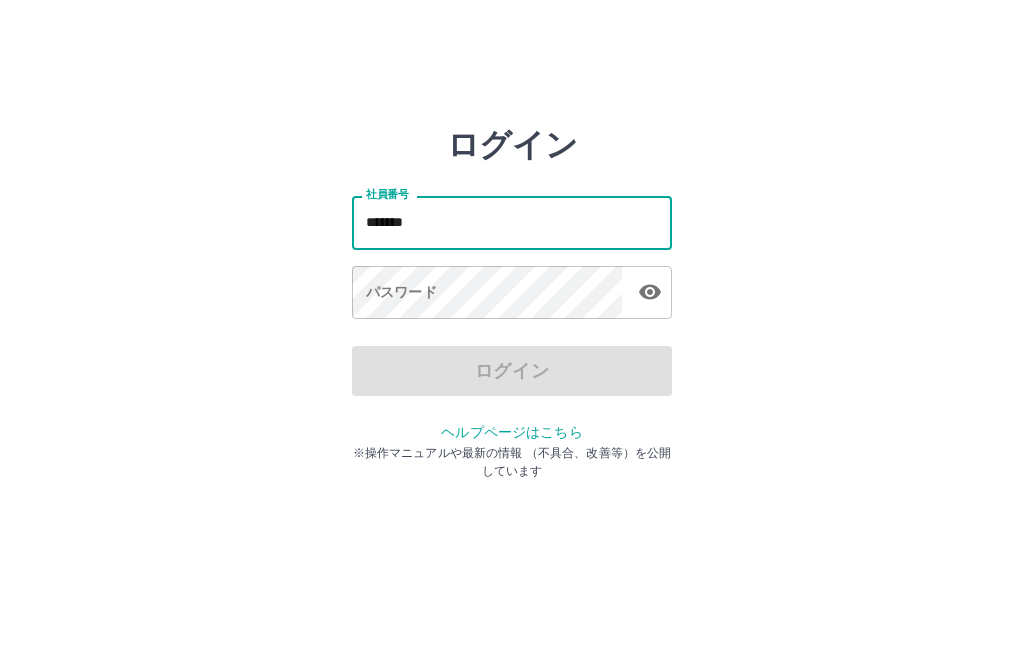 type on "*******" 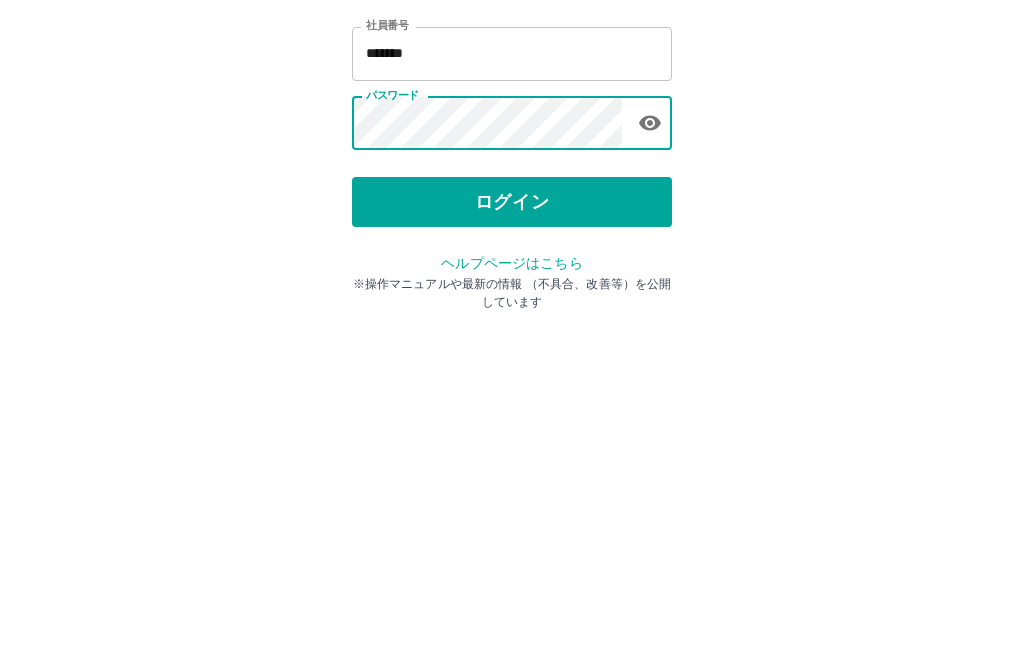 click on "ログイン" at bounding box center [512, 371] 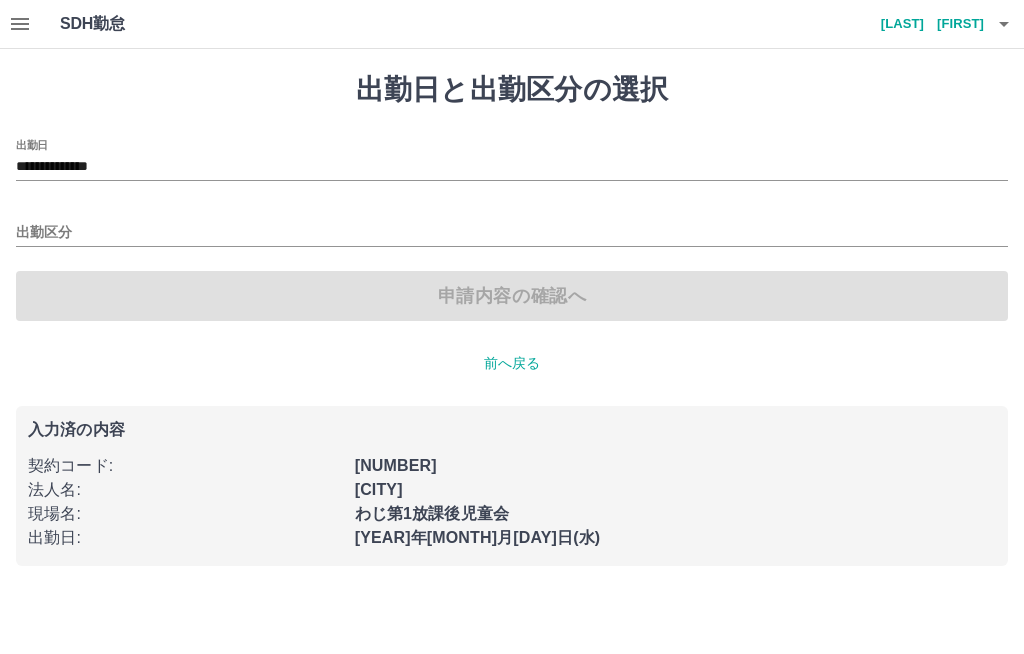 scroll, scrollTop: 0, scrollLeft: 0, axis: both 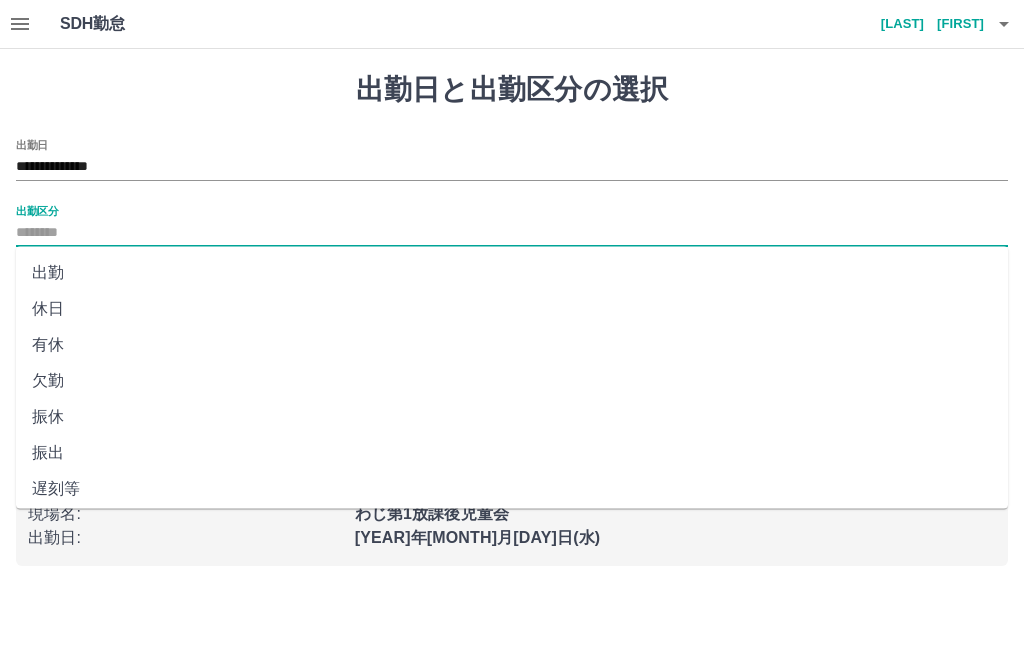 click on "出勤" at bounding box center [512, 273] 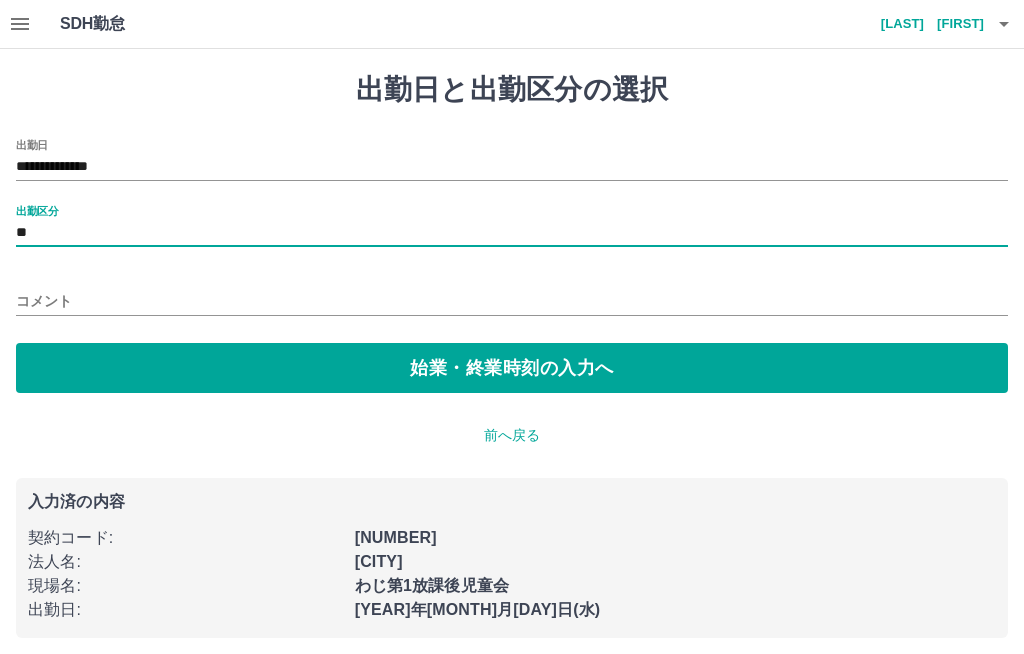 click on "始業・終業時刻の入力へ" at bounding box center (512, 368) 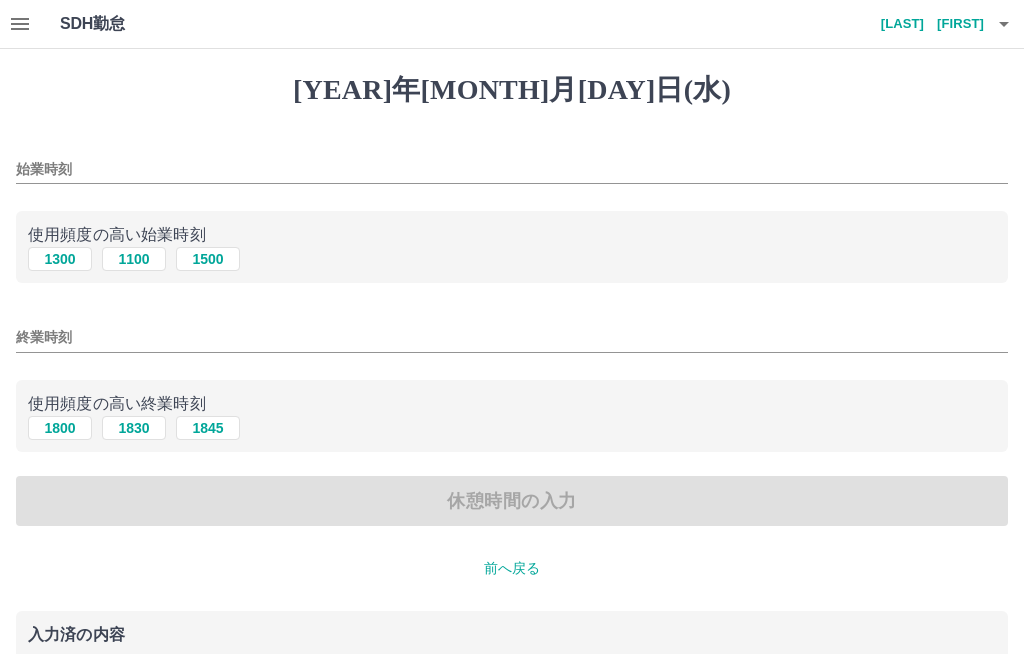 click on "1300" at bounding box center (60, 259) 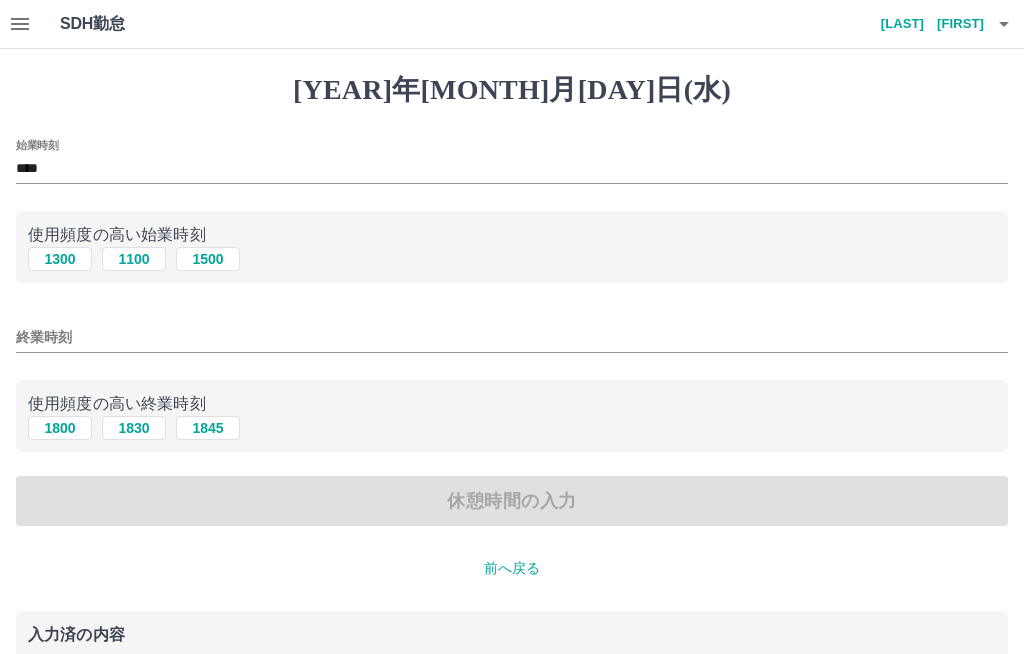 click on "1800" at bounding box center (60, 259) 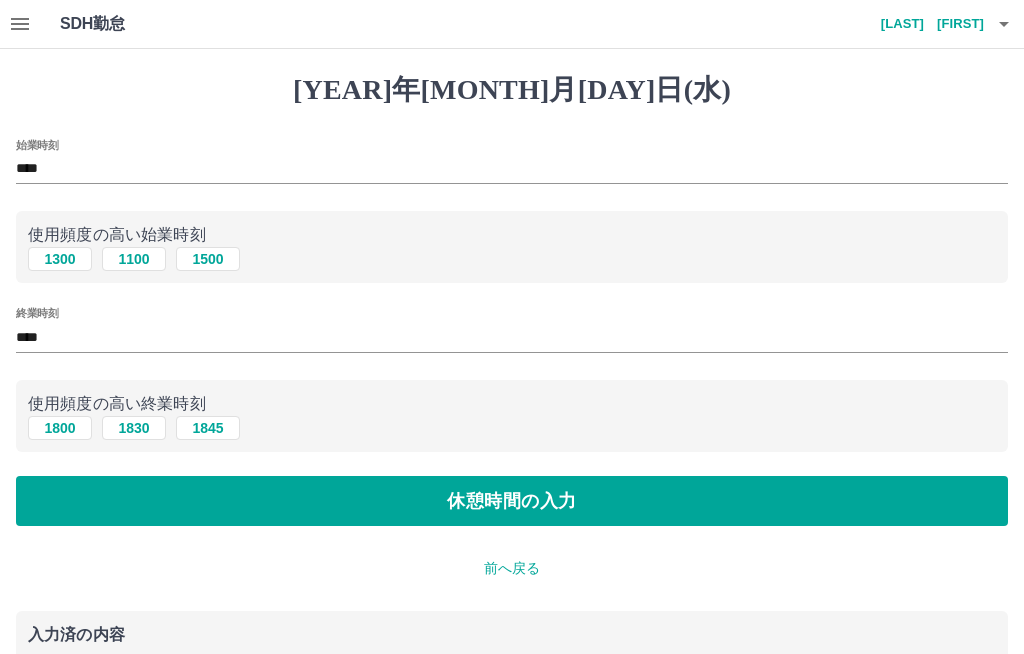 click on "休憩時間の入力" at bounding box center (512, 501) 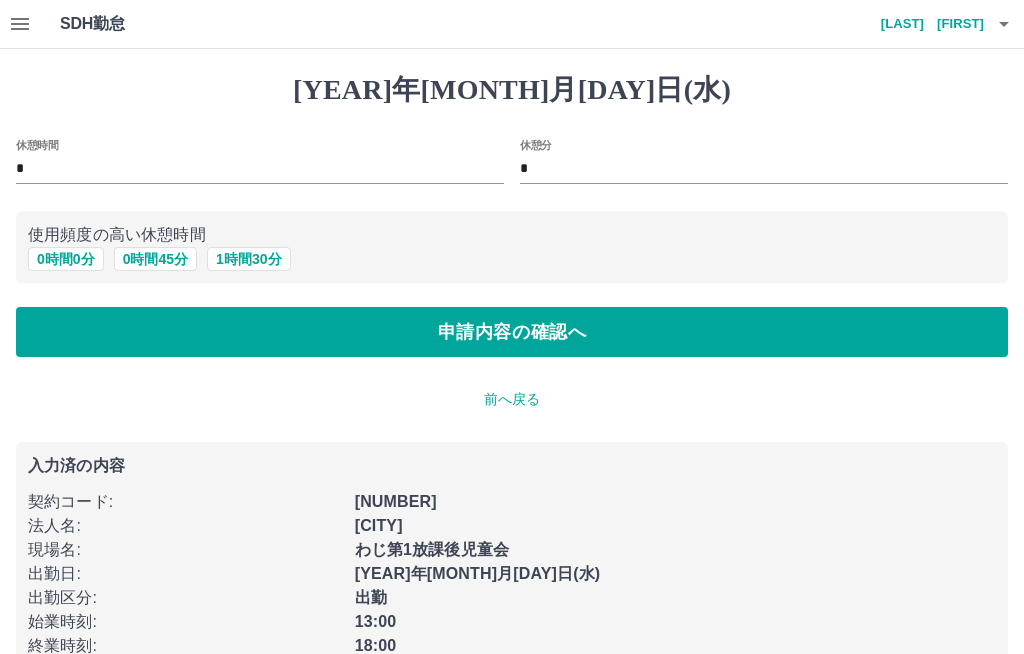 click on "0 時間 0 分" at bounding box center (66, 259) 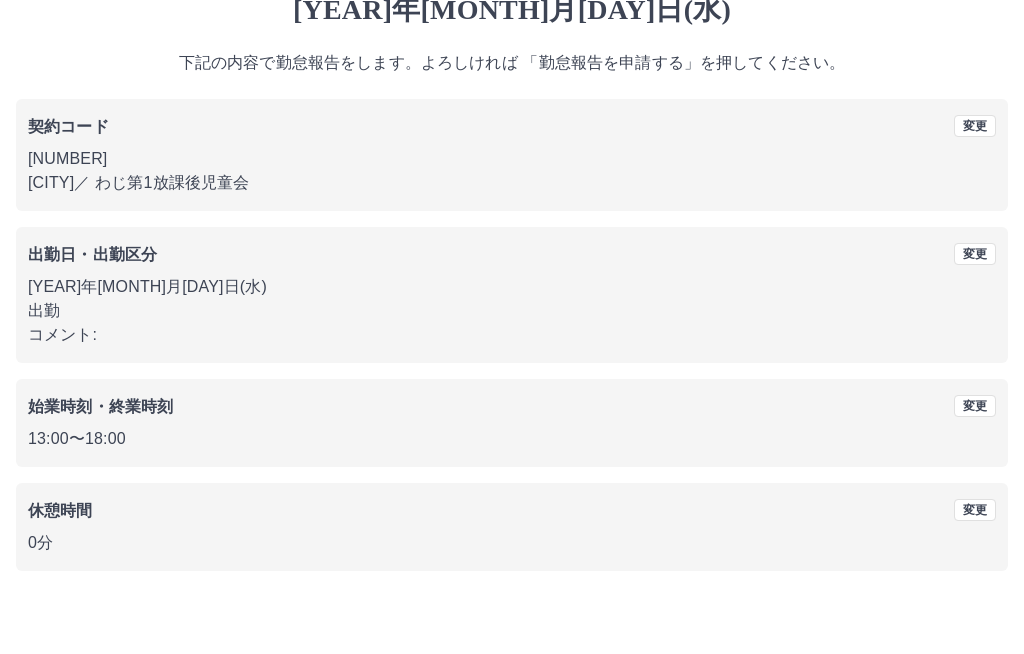 scroll, scrollTop: 25, scrollLeft: 0, axis: vertical 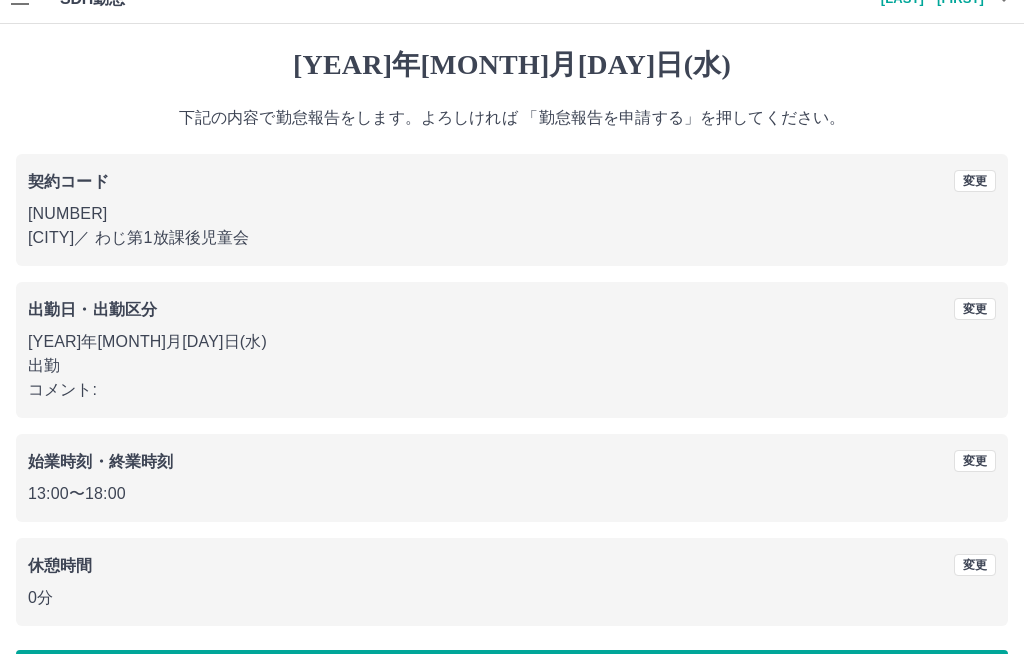 click on "勤怠報告を申請する" at bounding box center (512, 675) 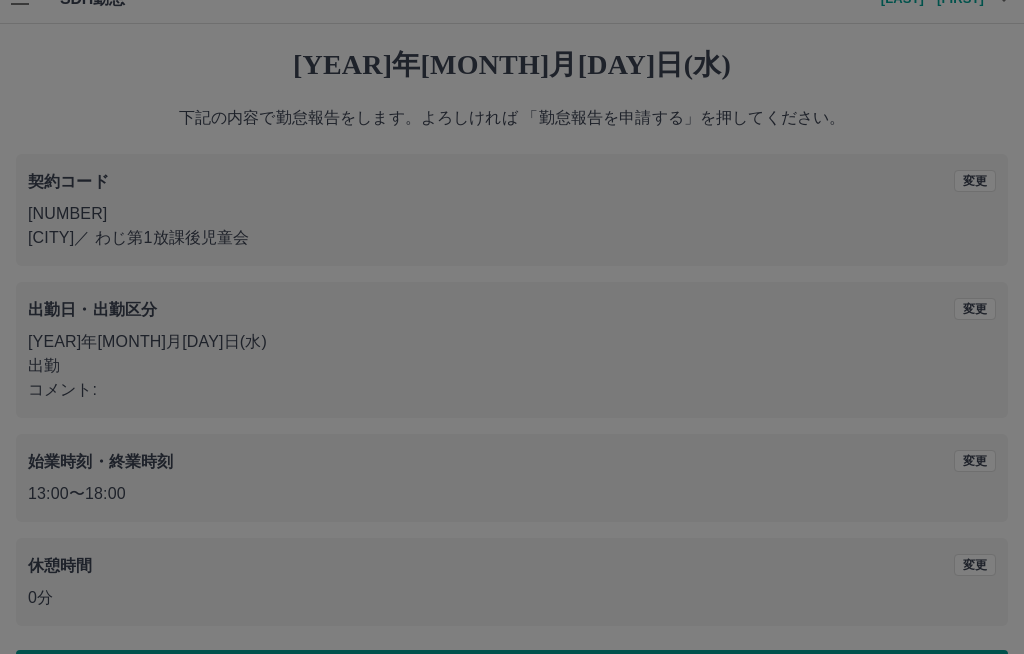 scroll, scrollTop: 0, scrollLeft: 0, axis: both 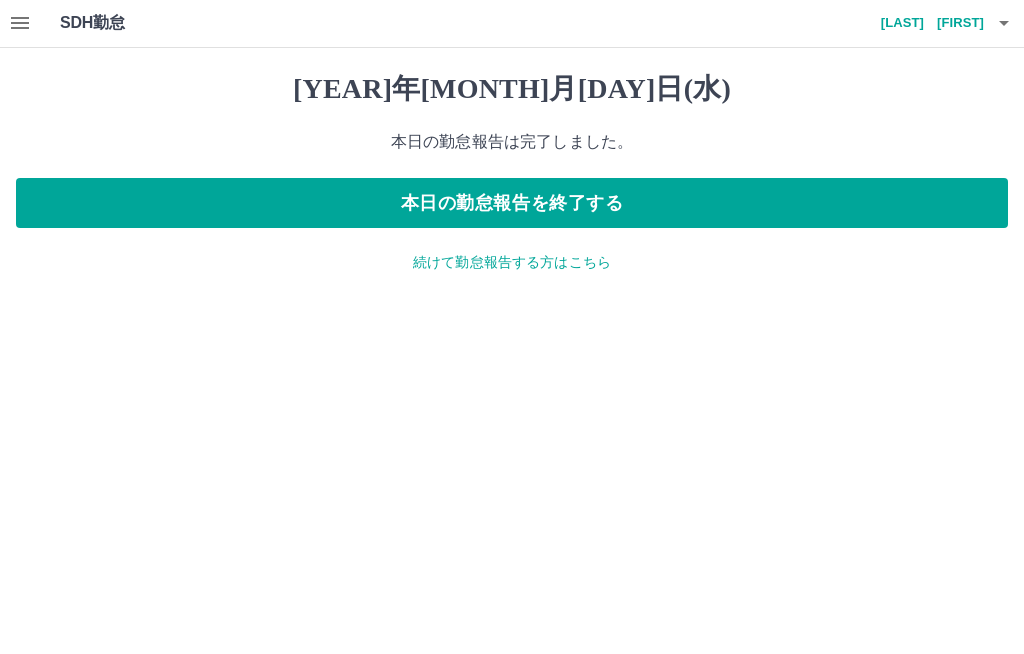 click at bounding box center (1004, 24) 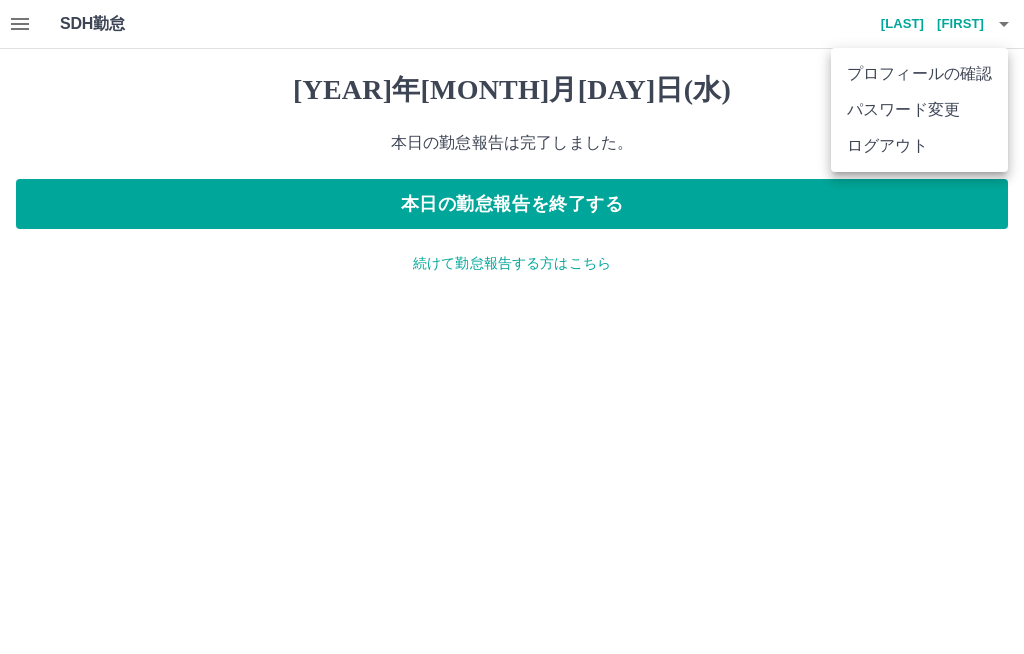 click at bounding box center (512, 327) 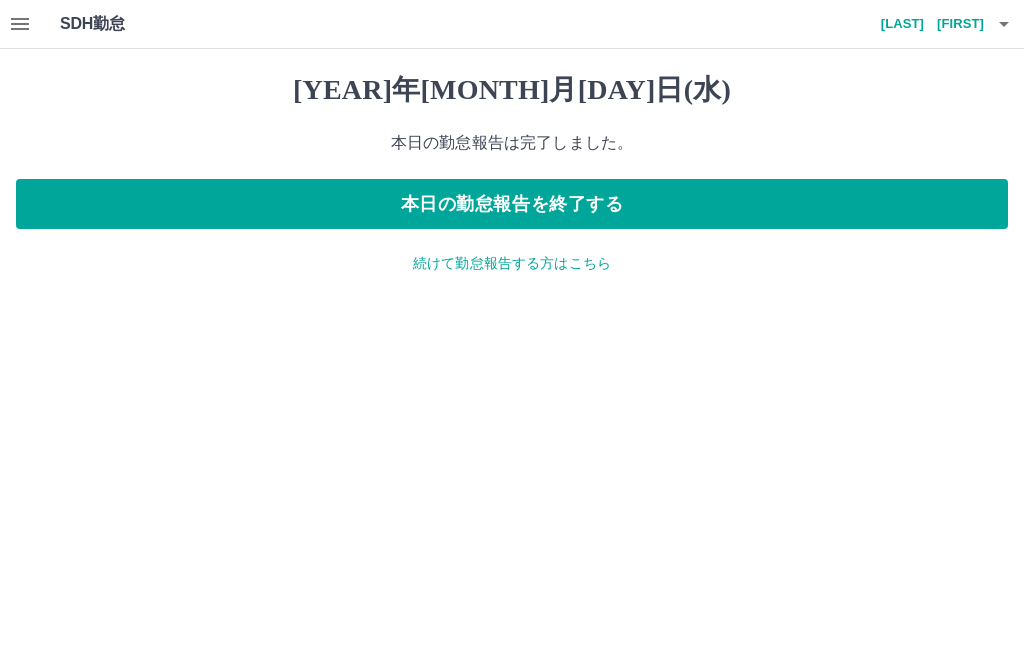 click at bounding box center (1004, 24) 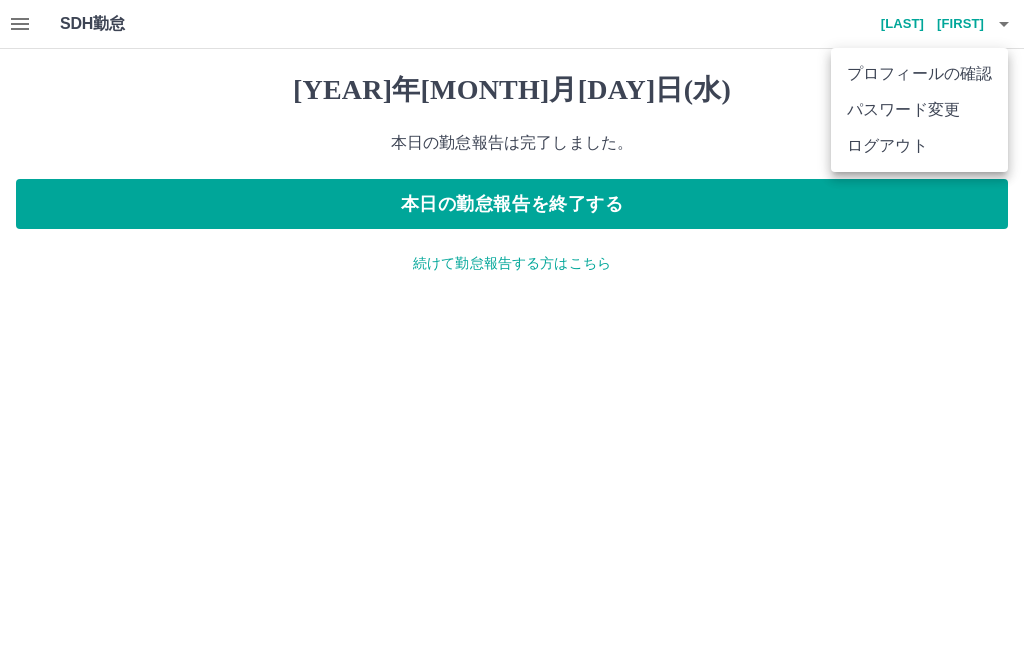 click on "ログアウト" at bounding box center [919, 146] 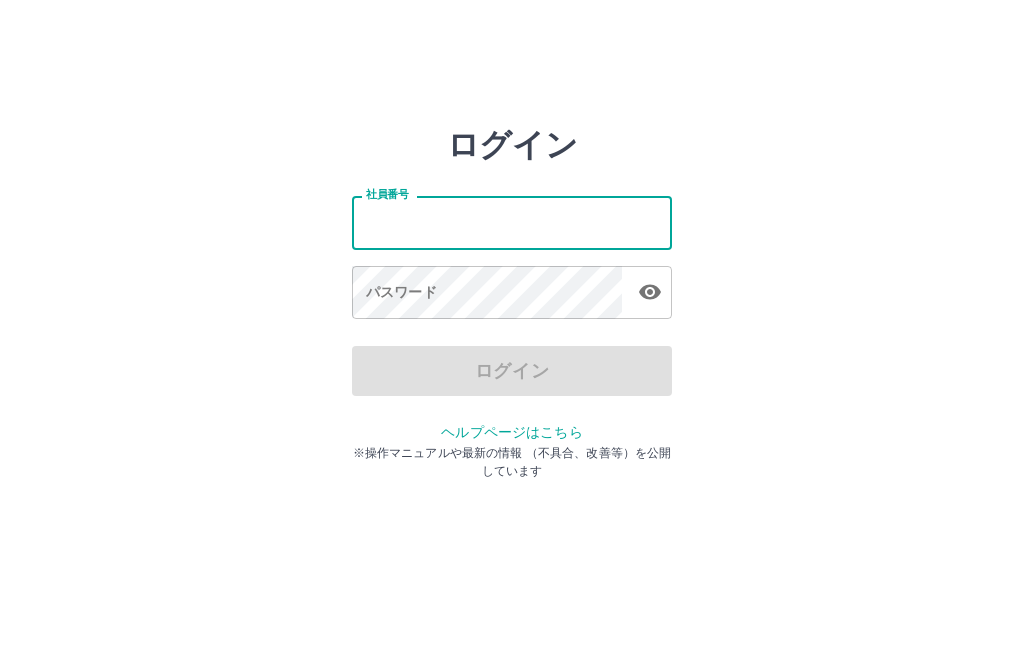scroll, scrollTop: 0, scrollLeft: 0, axis: both 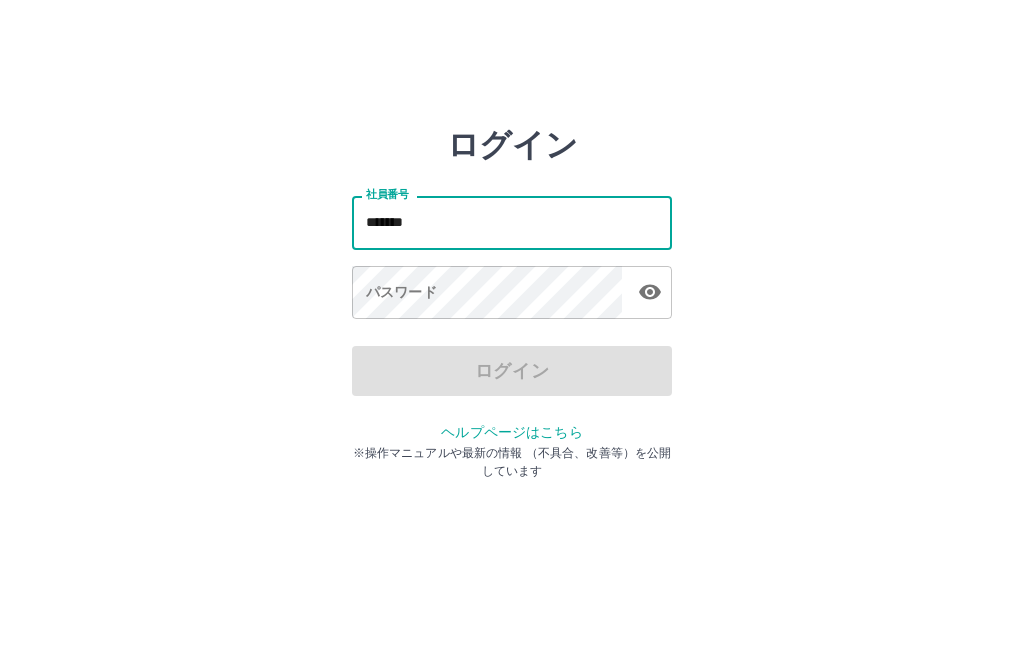 type on "*******" 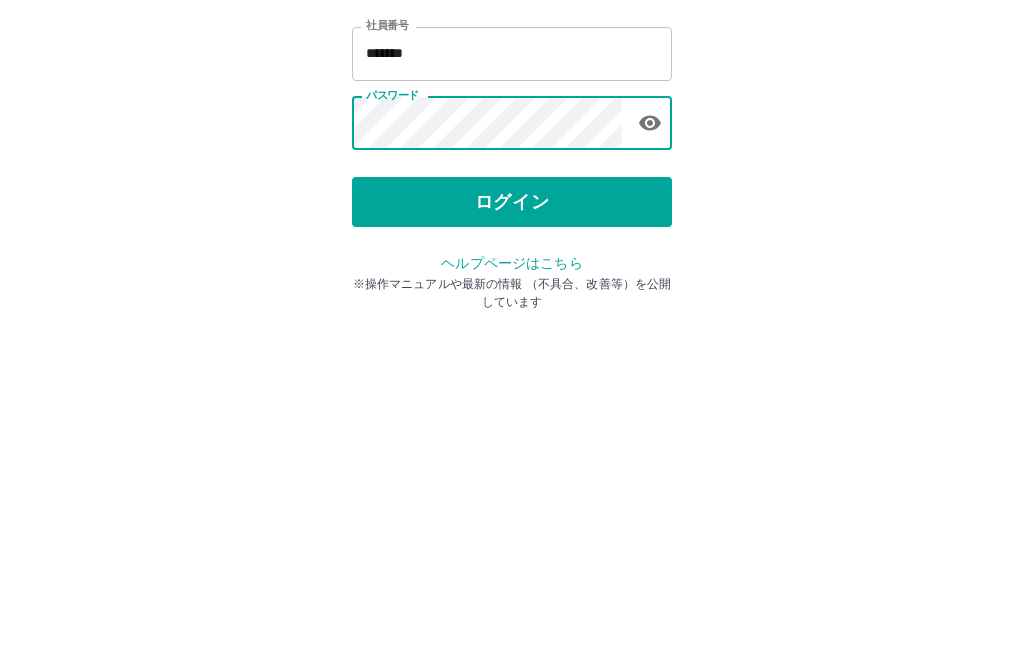 click on "ログイン" at bounding box center [512, 371] 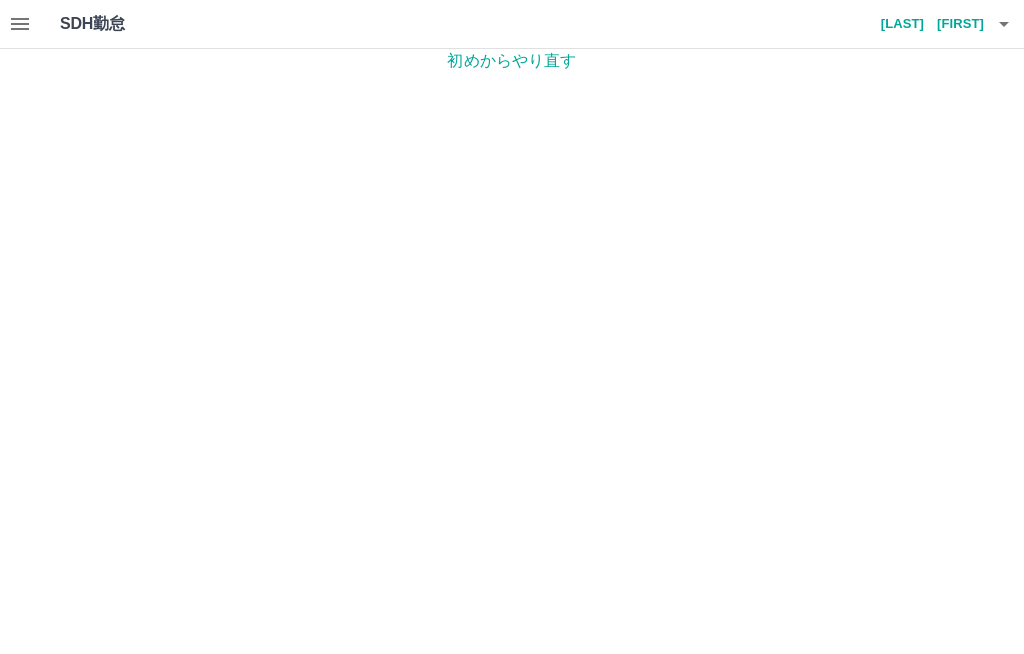 scroll, scrollTop: 0, scrollLeft: 0, axis: both 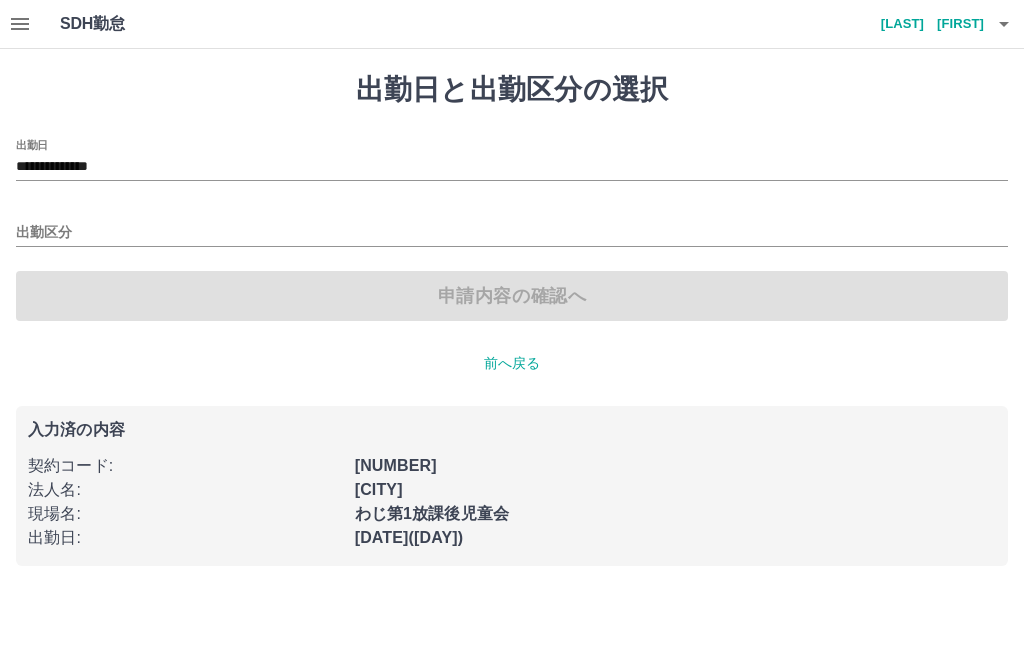 click on "出勤区分" at bounding box center [512, 233] 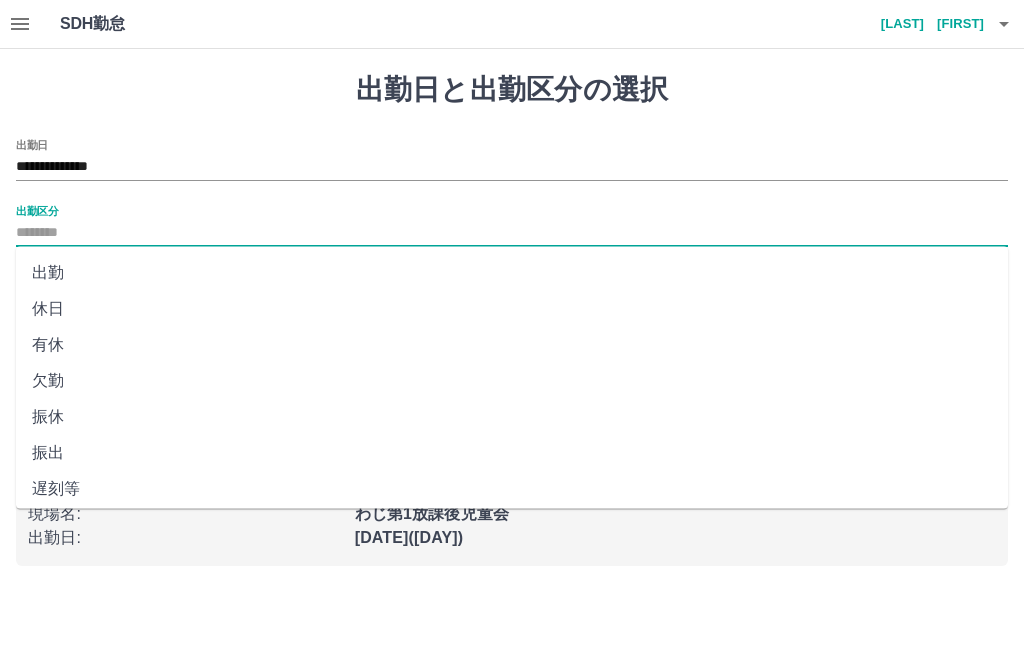 click on "出勤" at bounding box center [512, 273] 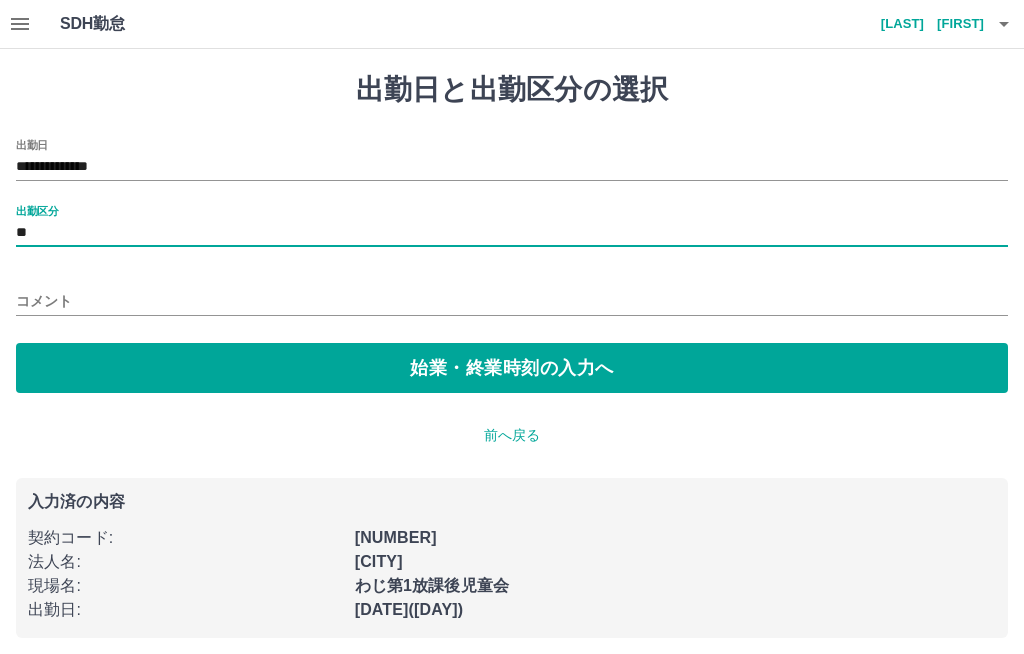 click on "始業・終業時刻の入力へ" at bounding box center [512, 368] 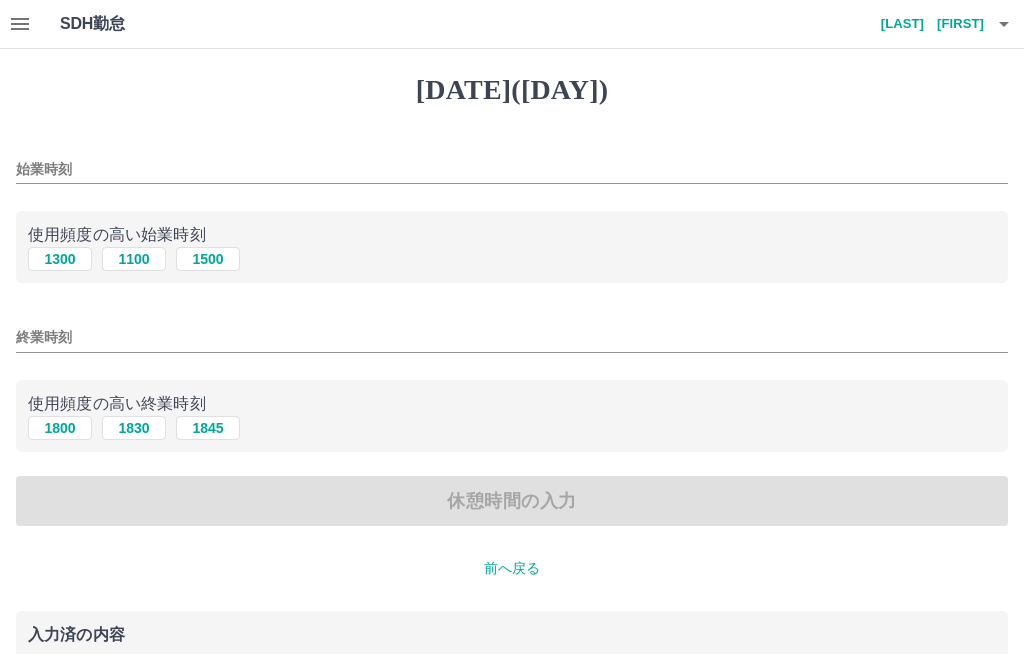click on "1300" at bounding box center (60, 259) 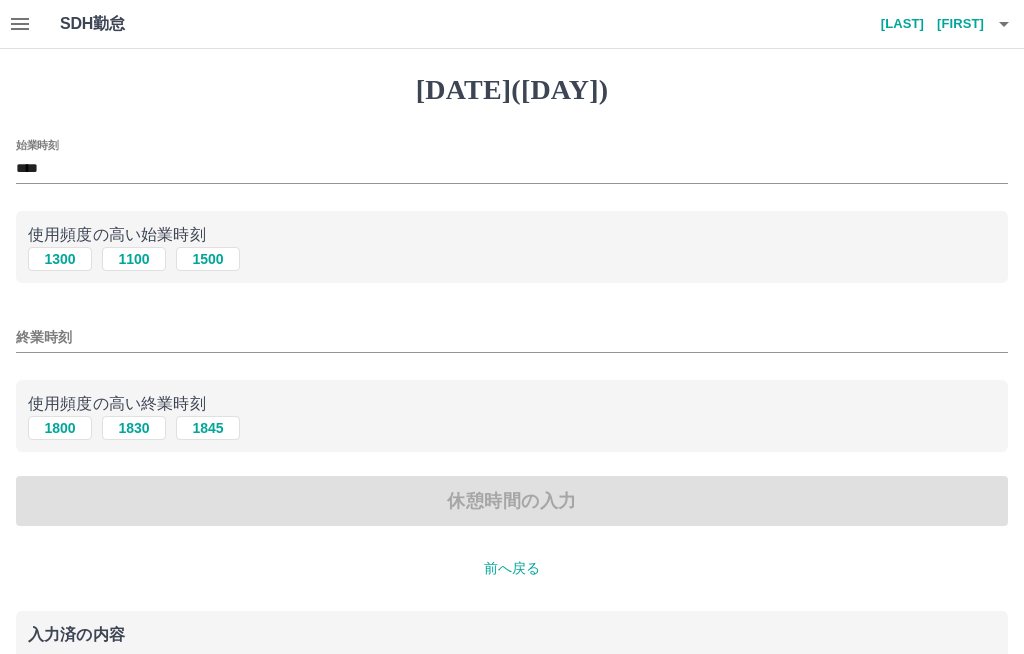 click on "1830" at bounding box center [134, 259] 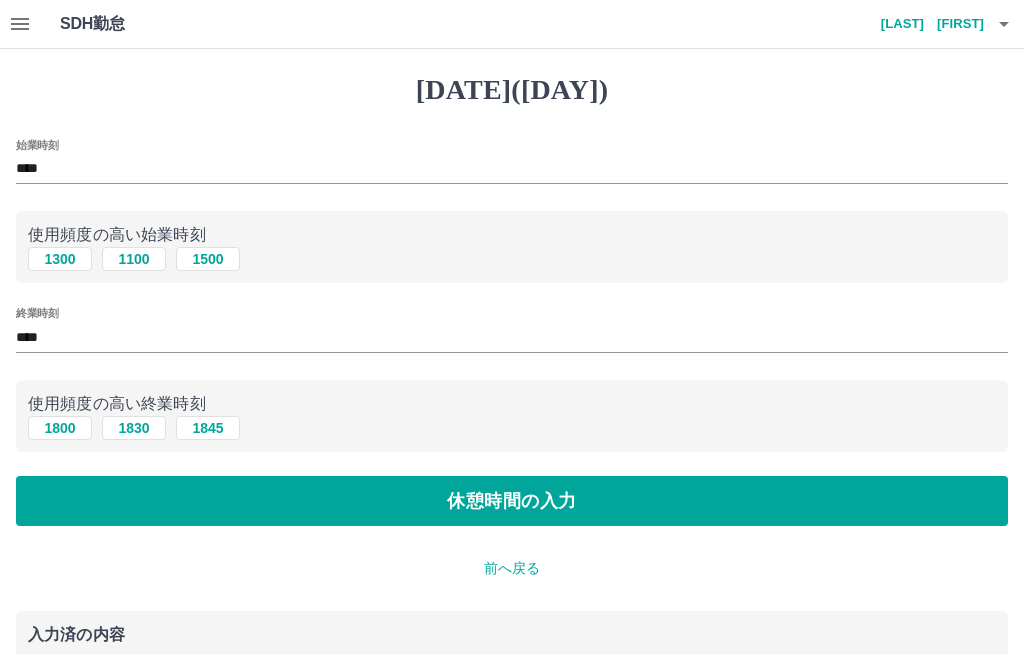 click on "休憩時間の入力" at bounding box center [512, 501] 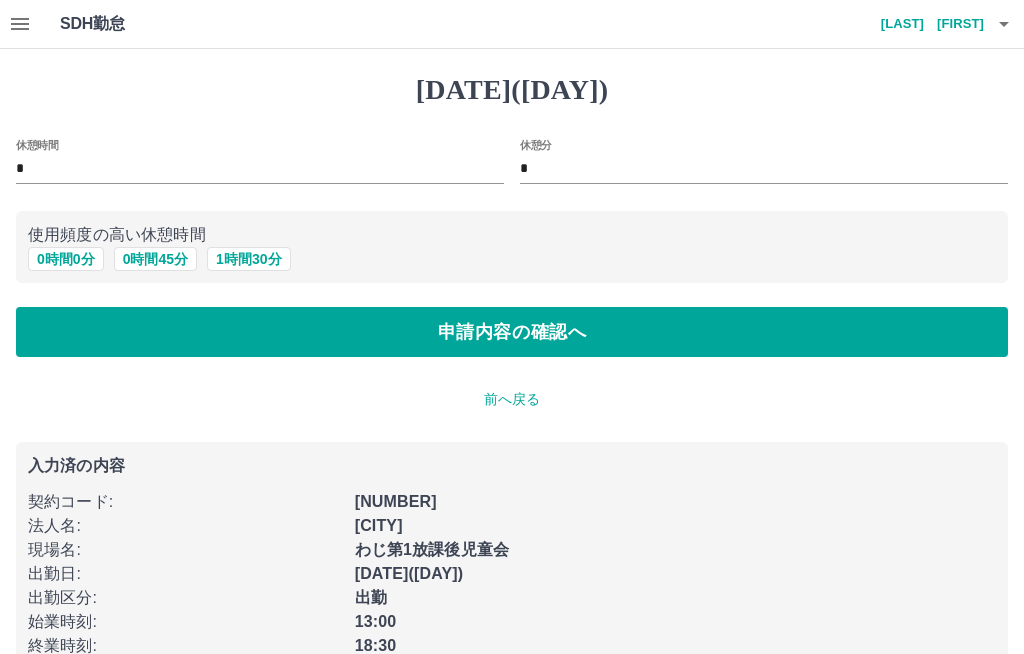 click on "申請内容の確認へ" at bounding box center (512, 332) 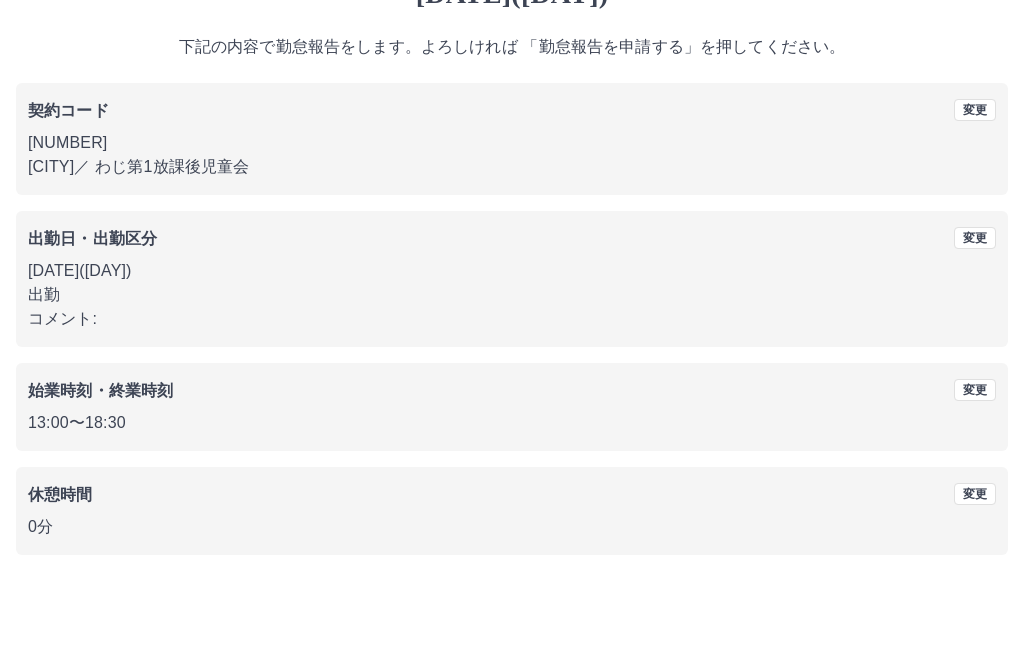 scroll, scrollTop: 25, scrollLeft: 0, axis: vertical 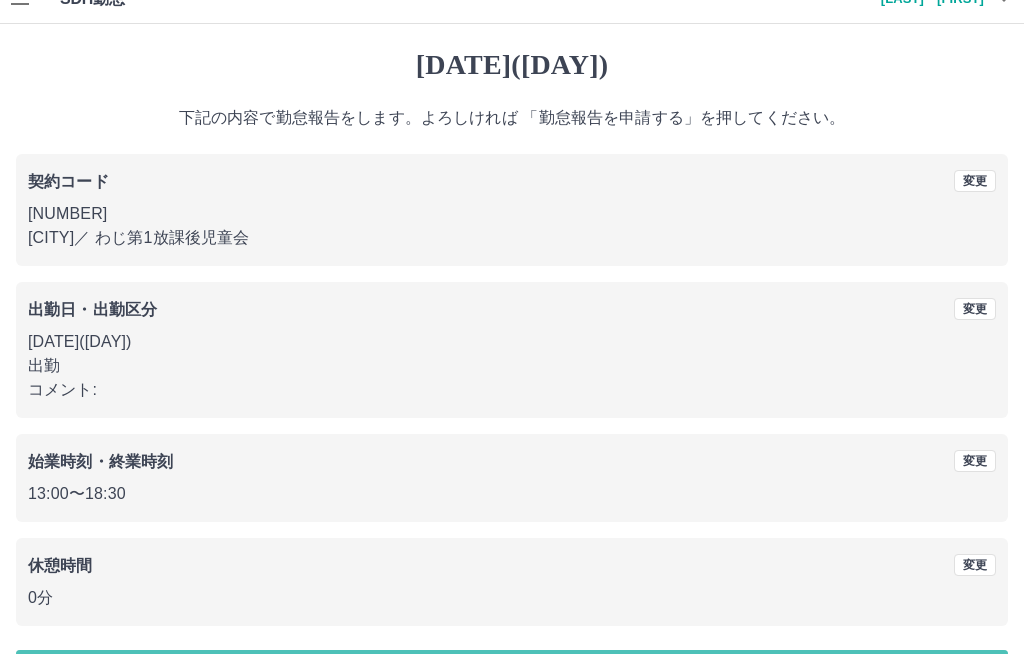 click on "勤怠報告を申請する" at bounding box center [512, 675] 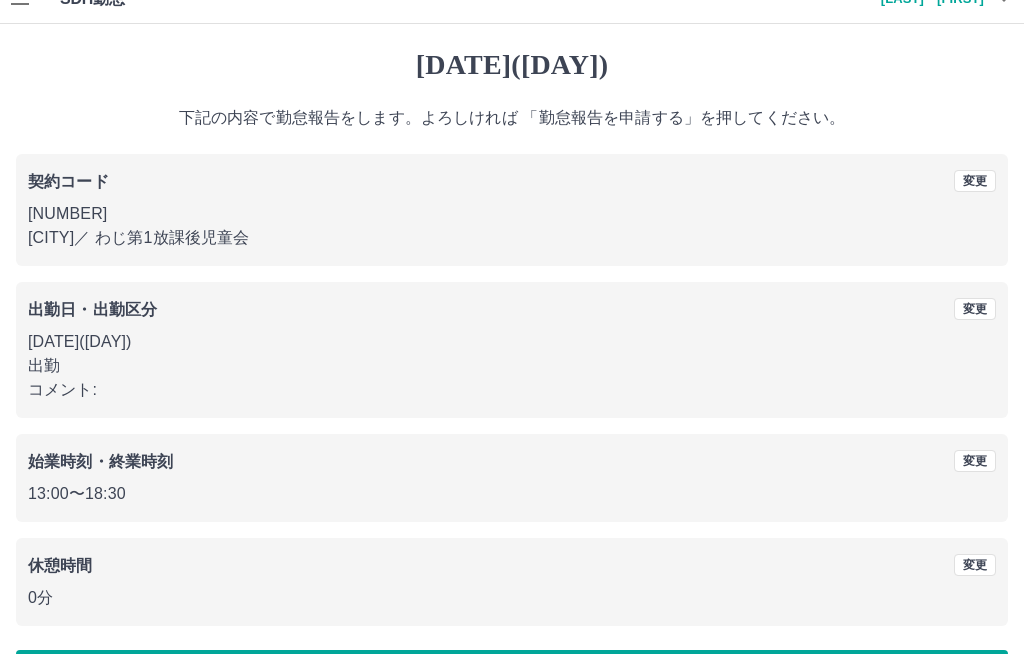scroll, scrollTop: 0, scrollLeft: 0, axis: both 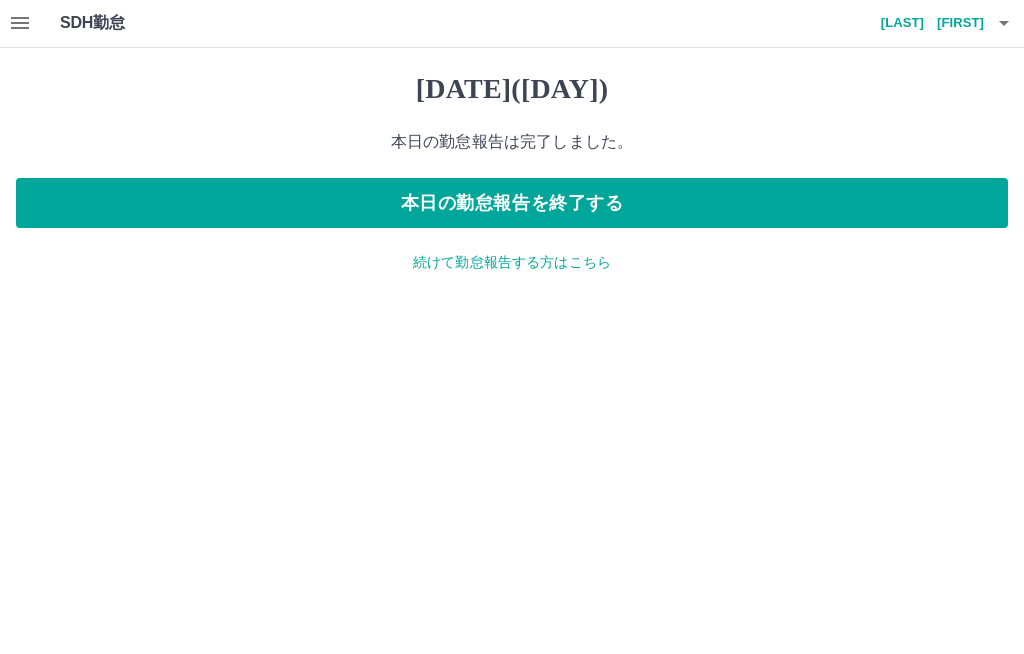 click on "2025年07月09日(水) 本日の勤怠報告は完了しました。 本日の勤怠報告を終了する 続けて勤怠報告する方はこちら" at bounding box center (512, 173) 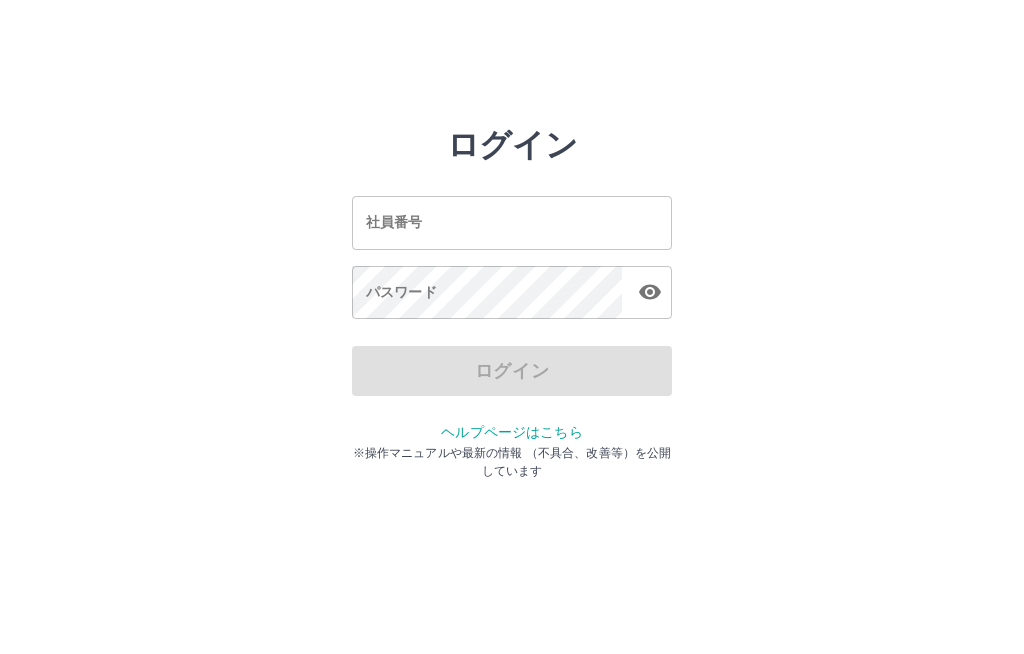 scroll, scrollTop: 0, scrollLeft: 0, axis: both 